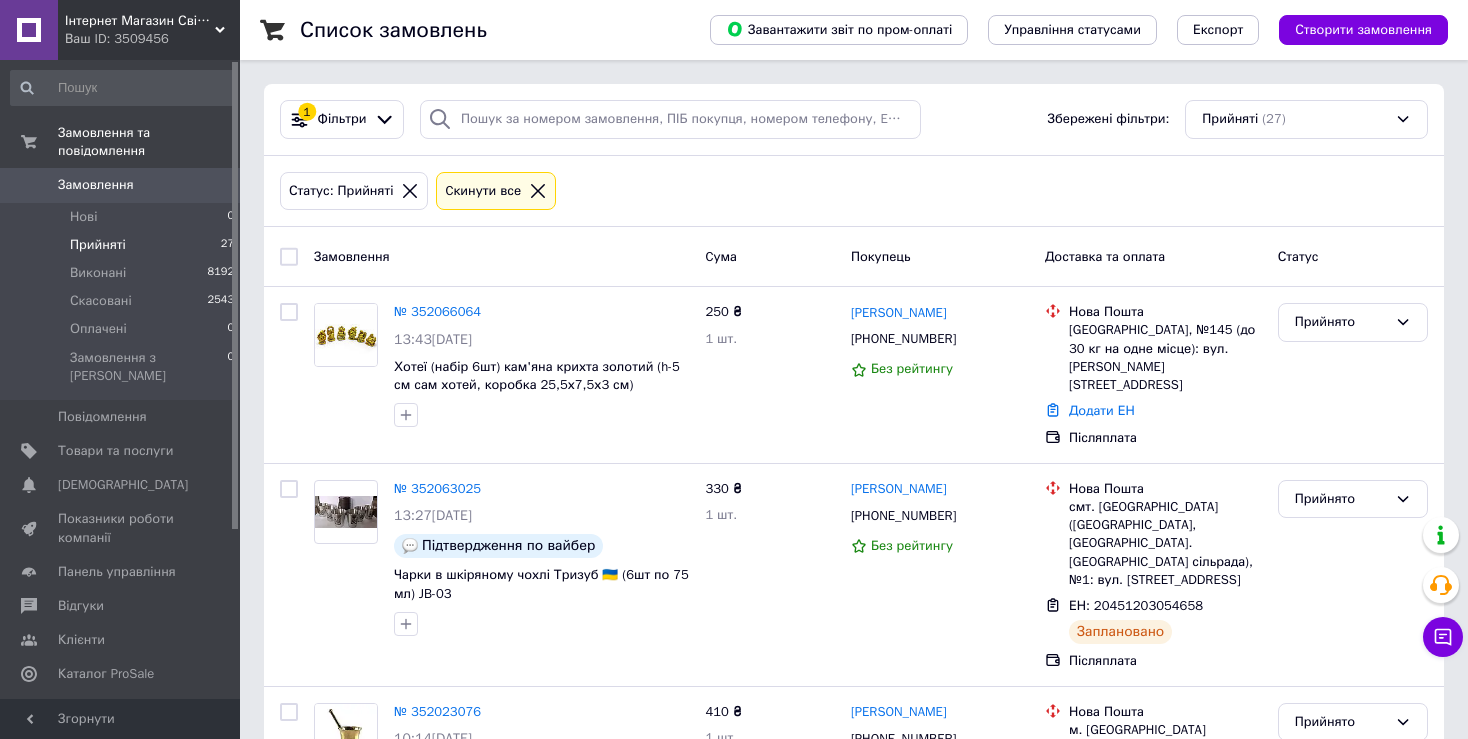 scroll, scrollTop: 0, scrollLeft: 0, axis: both 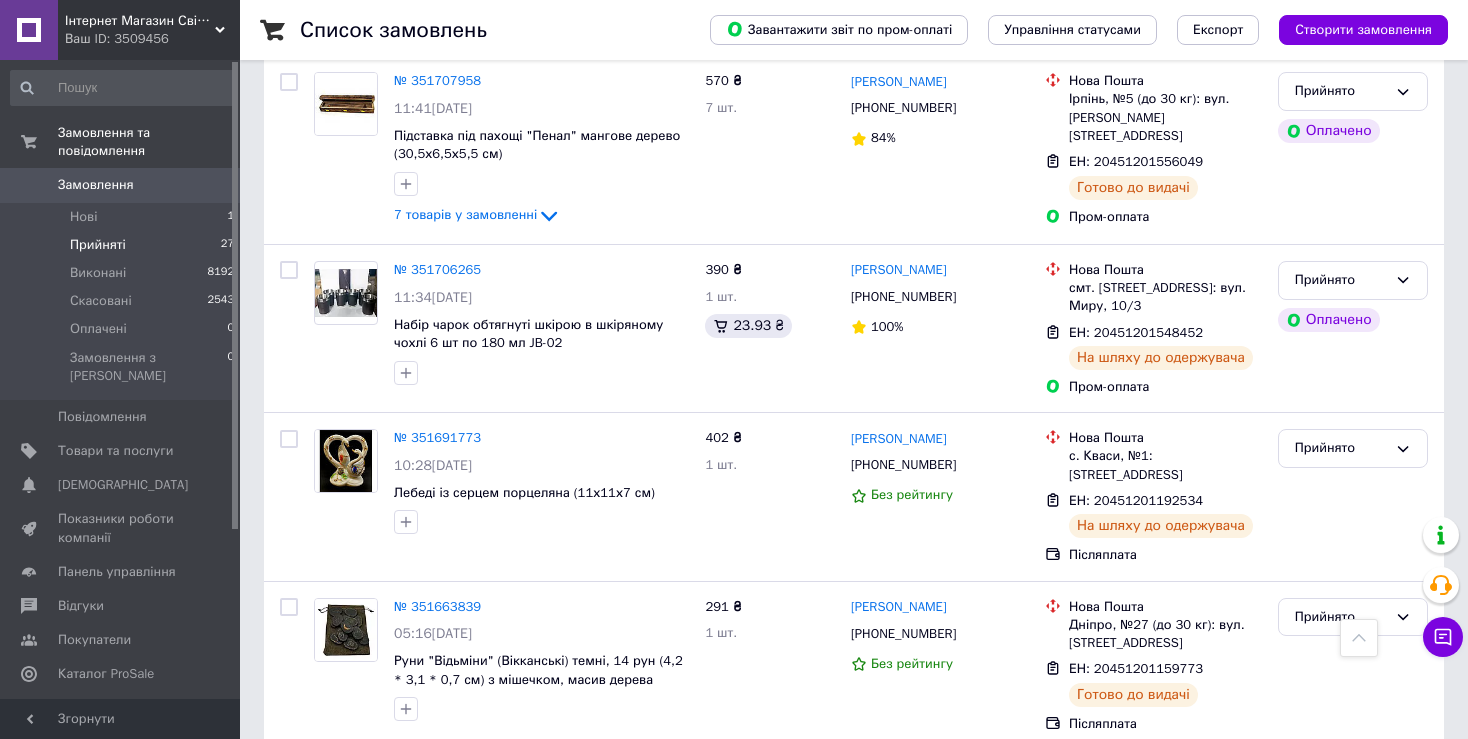 click on "Прийнято" at bounding box center [1353, 785] 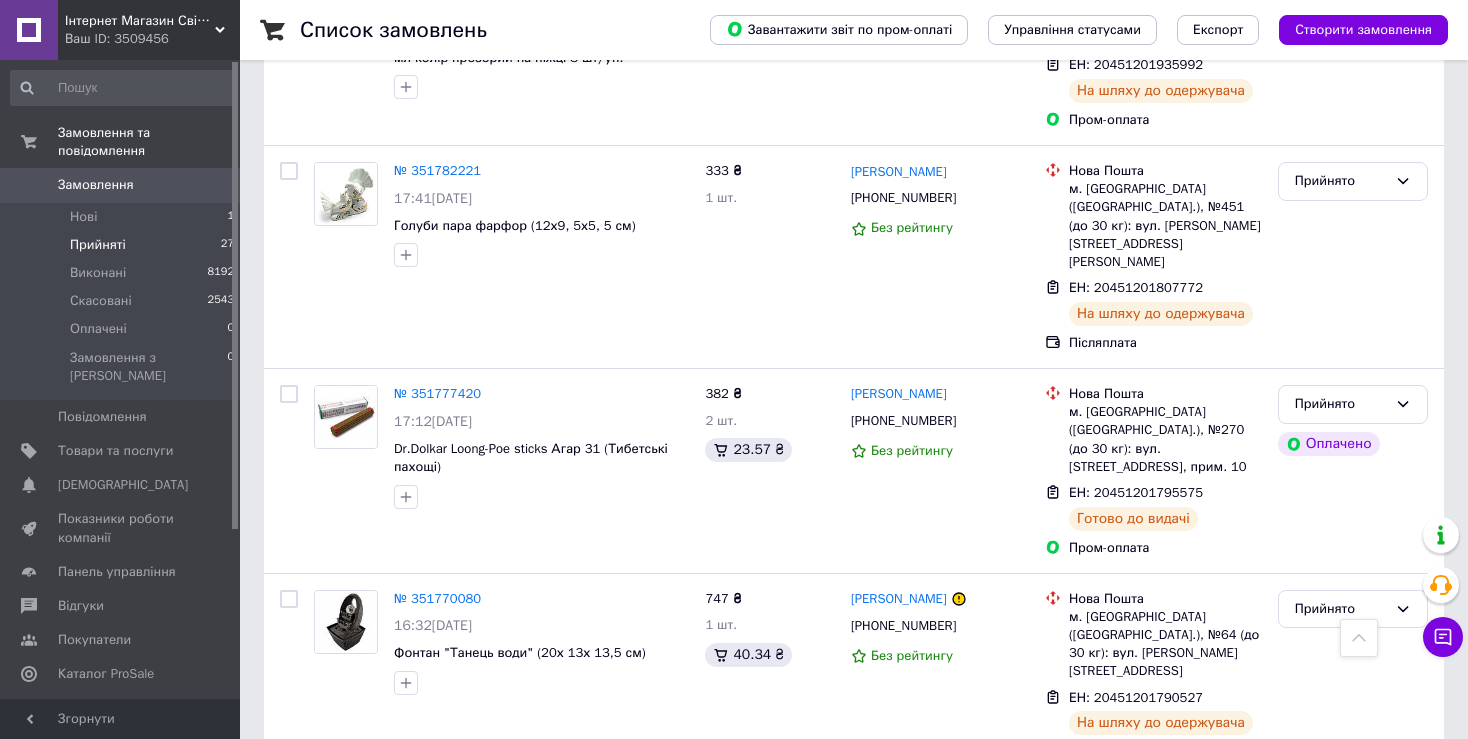 scroll, scrollTop: 2717, scrollLeft: 0, axis: vertical 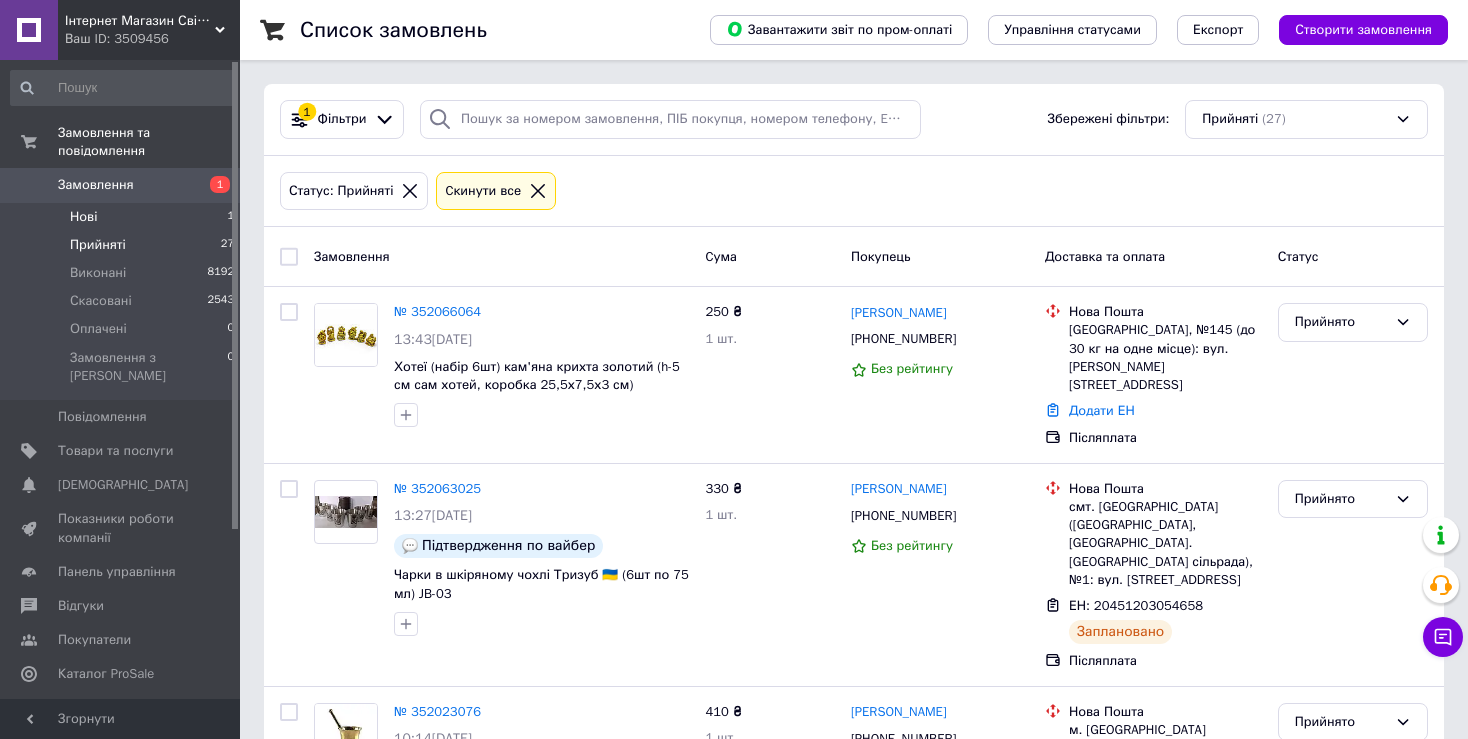 click on "Нові 1" at bounding box center (123, 217) 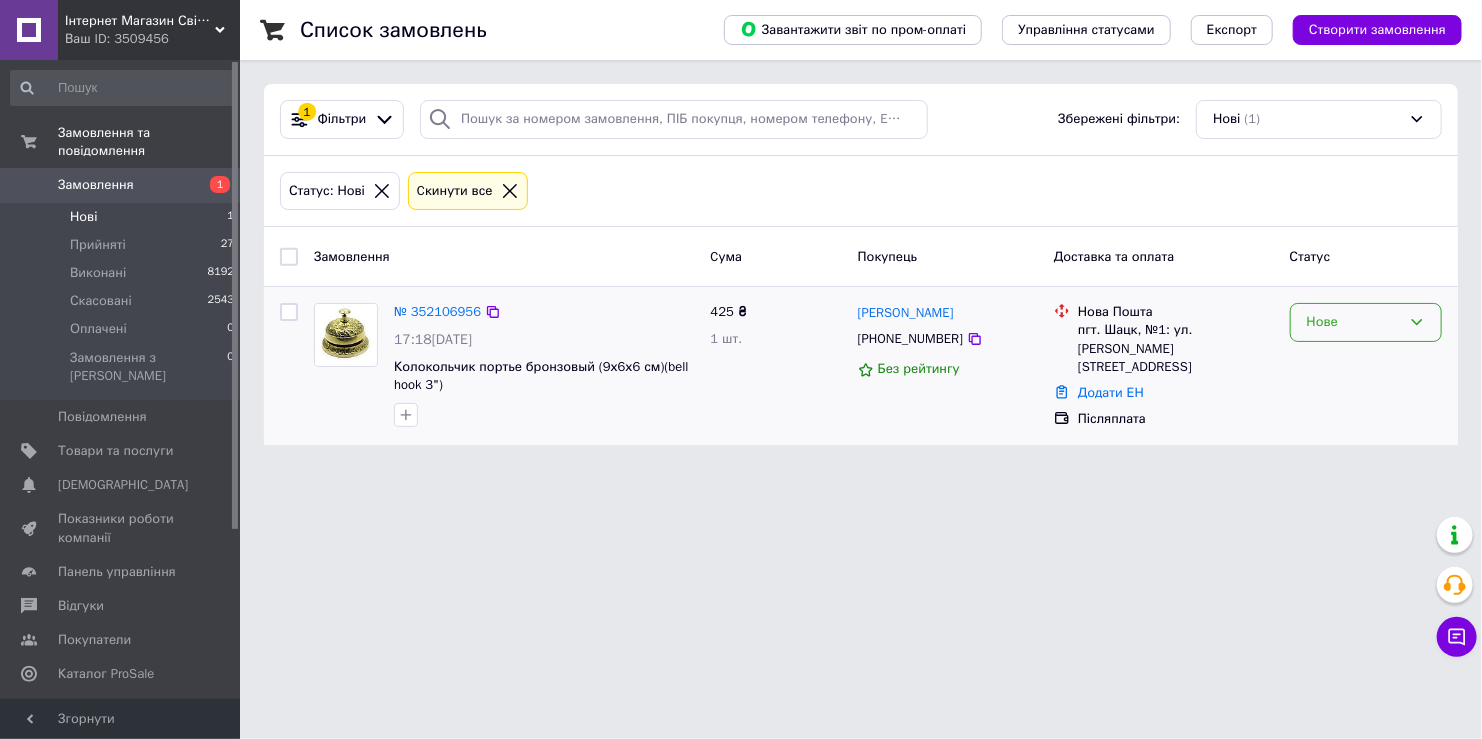 click on "Нове" at bounding box center [1366, 322] 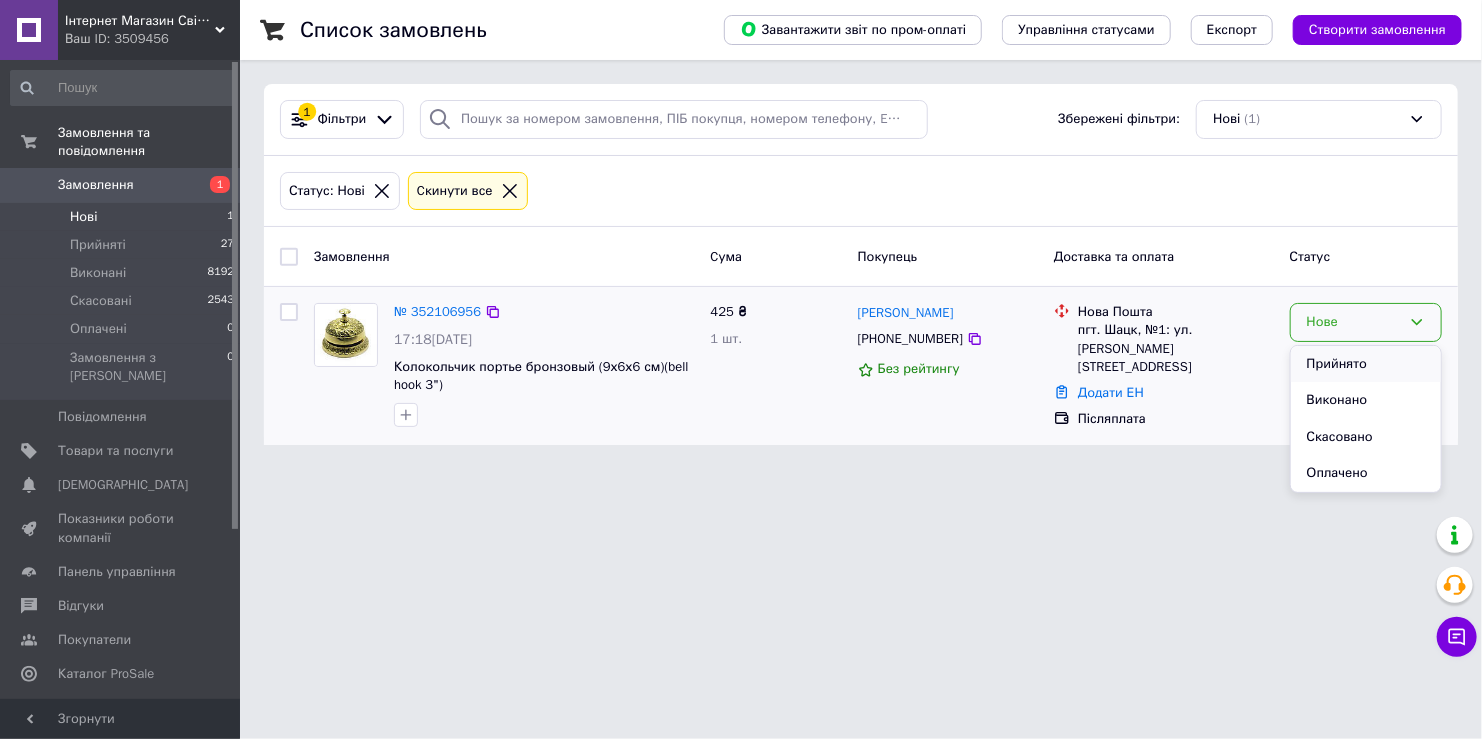 click on "Прийнято" at bounding box center [1366, 364] 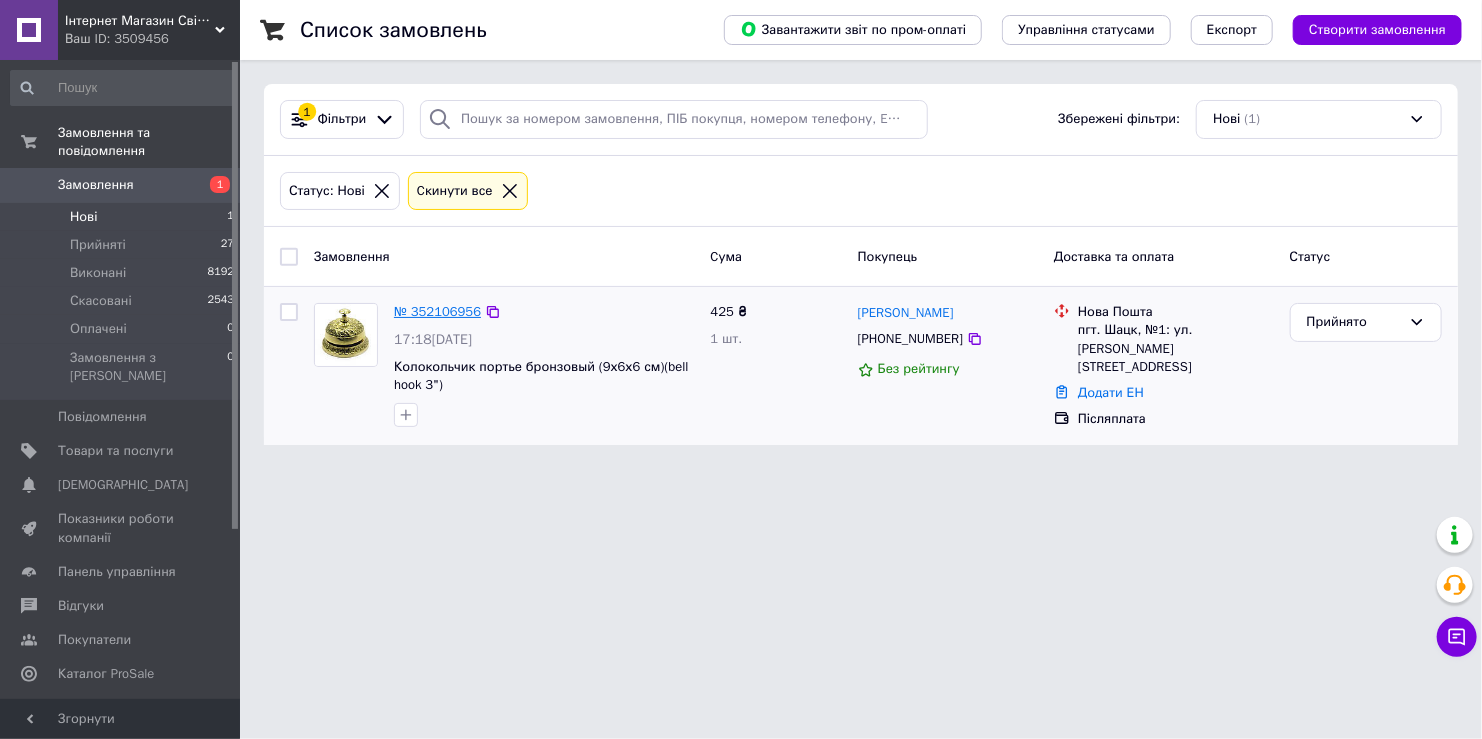 click on "№ 352106956" at bounding box center (437, 311) 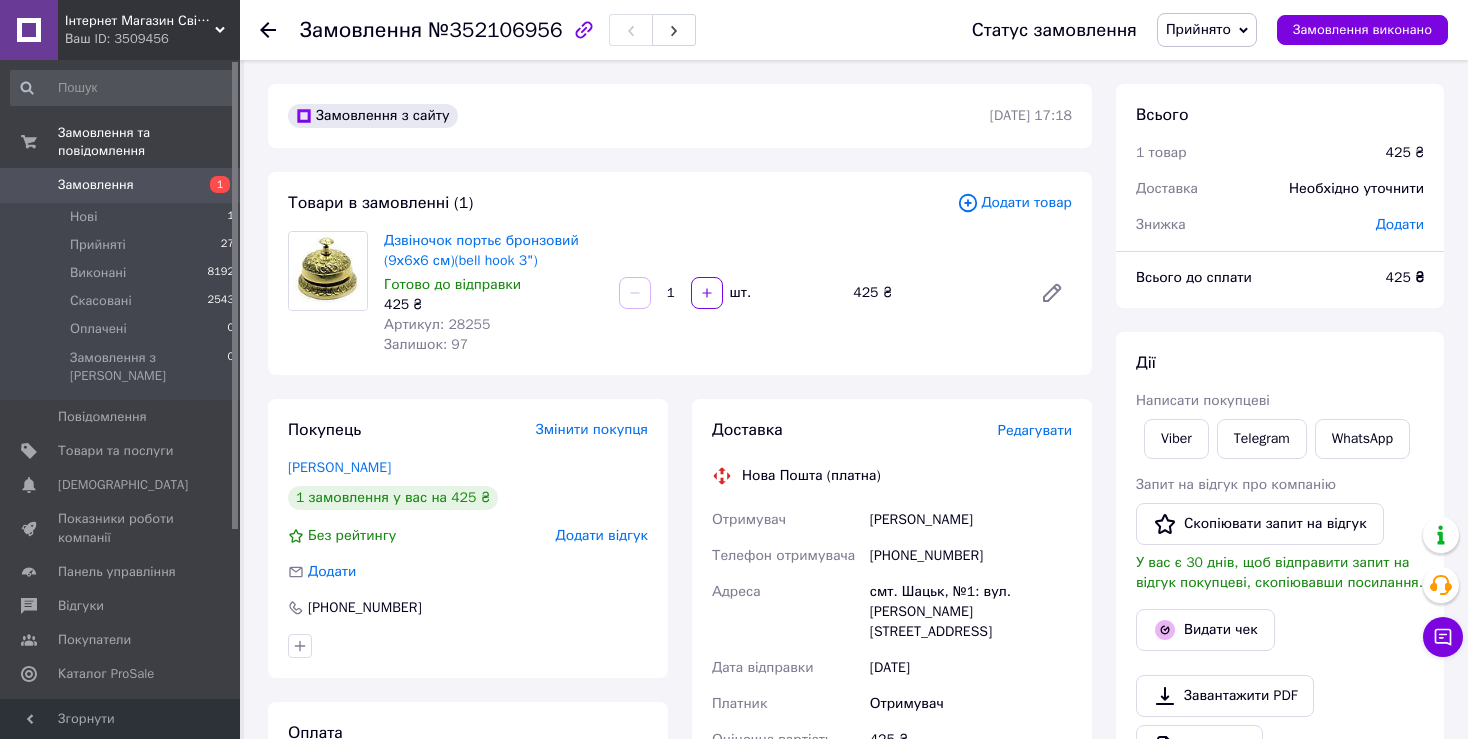 click on "Готово до відправки" at bounding box center [452, 284] 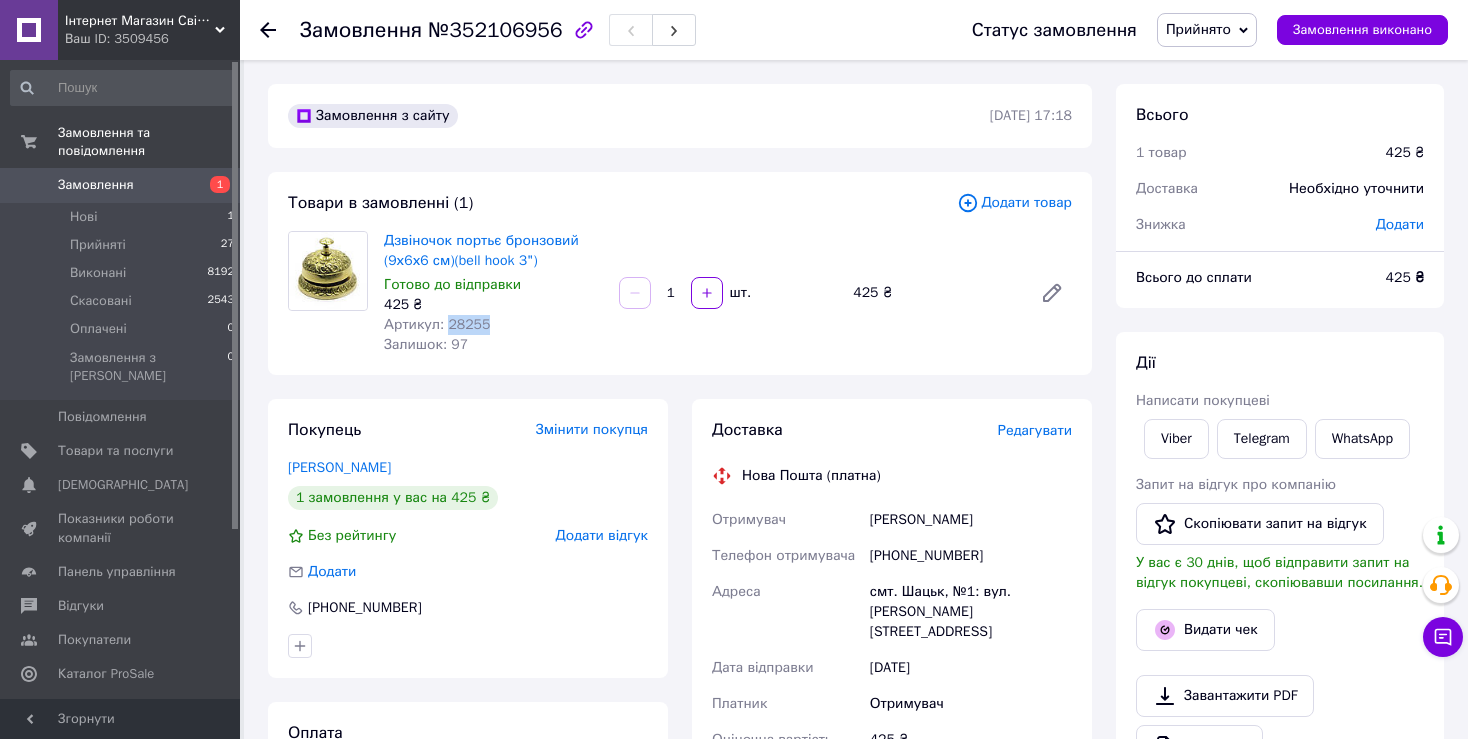 click on "Артикул: 28255" at bounding box center (437, 324) 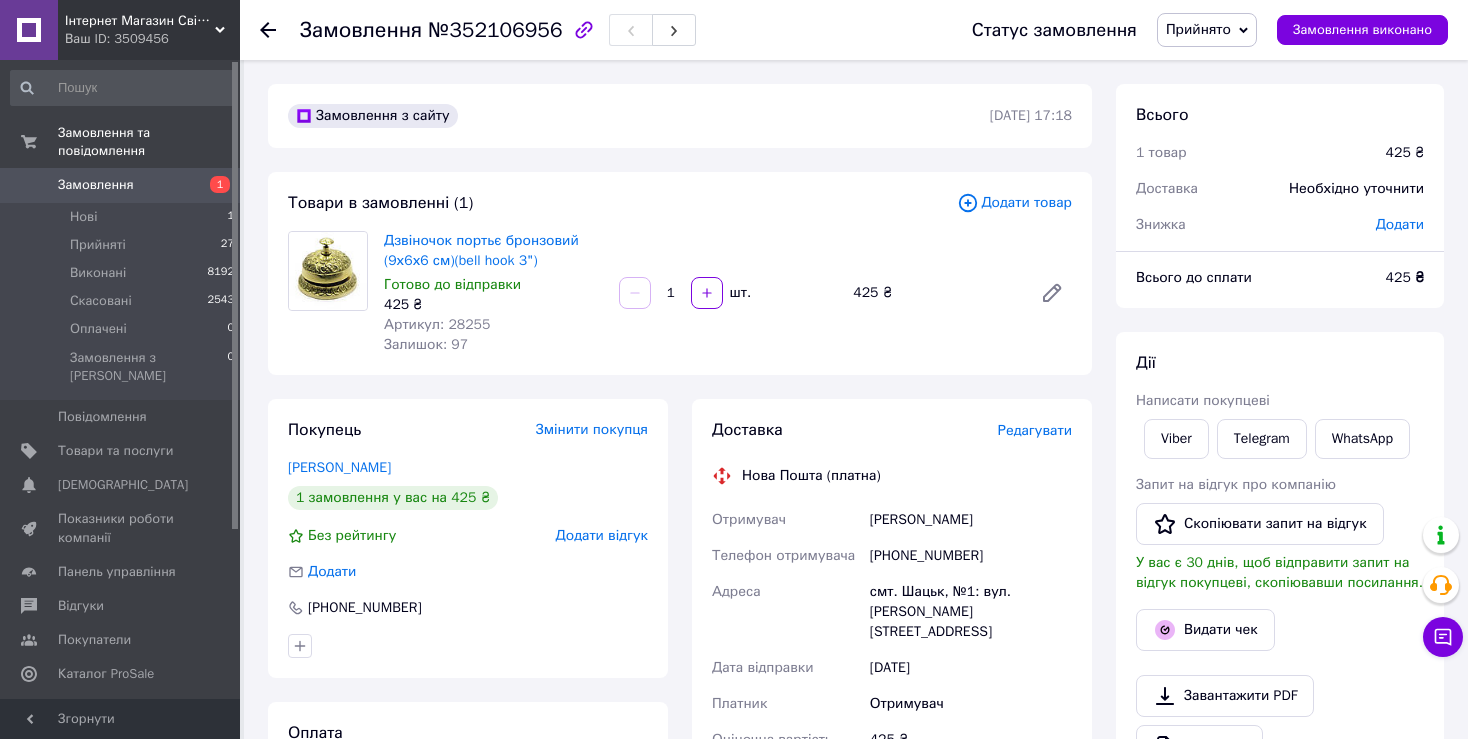 click 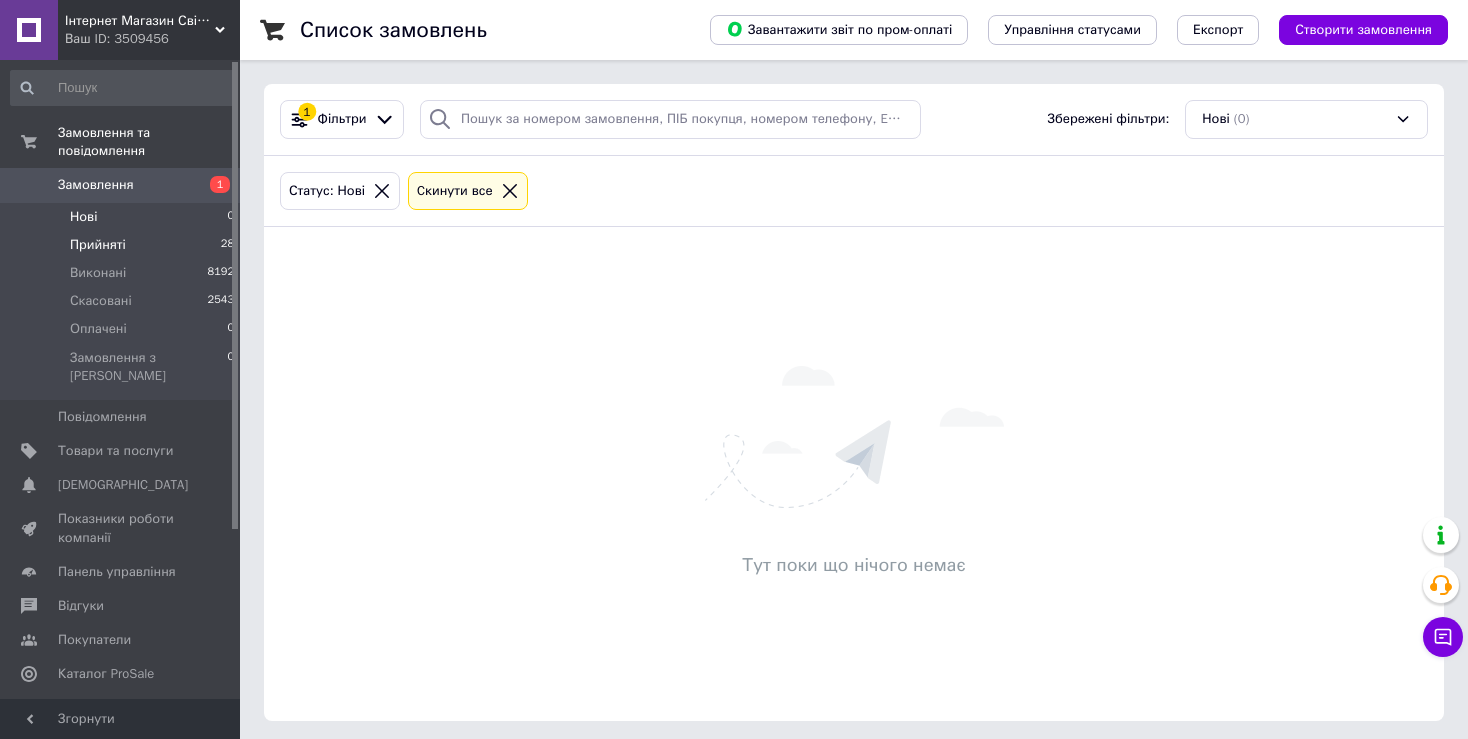 click on "Прийняті" at bounding box center [98, 245] 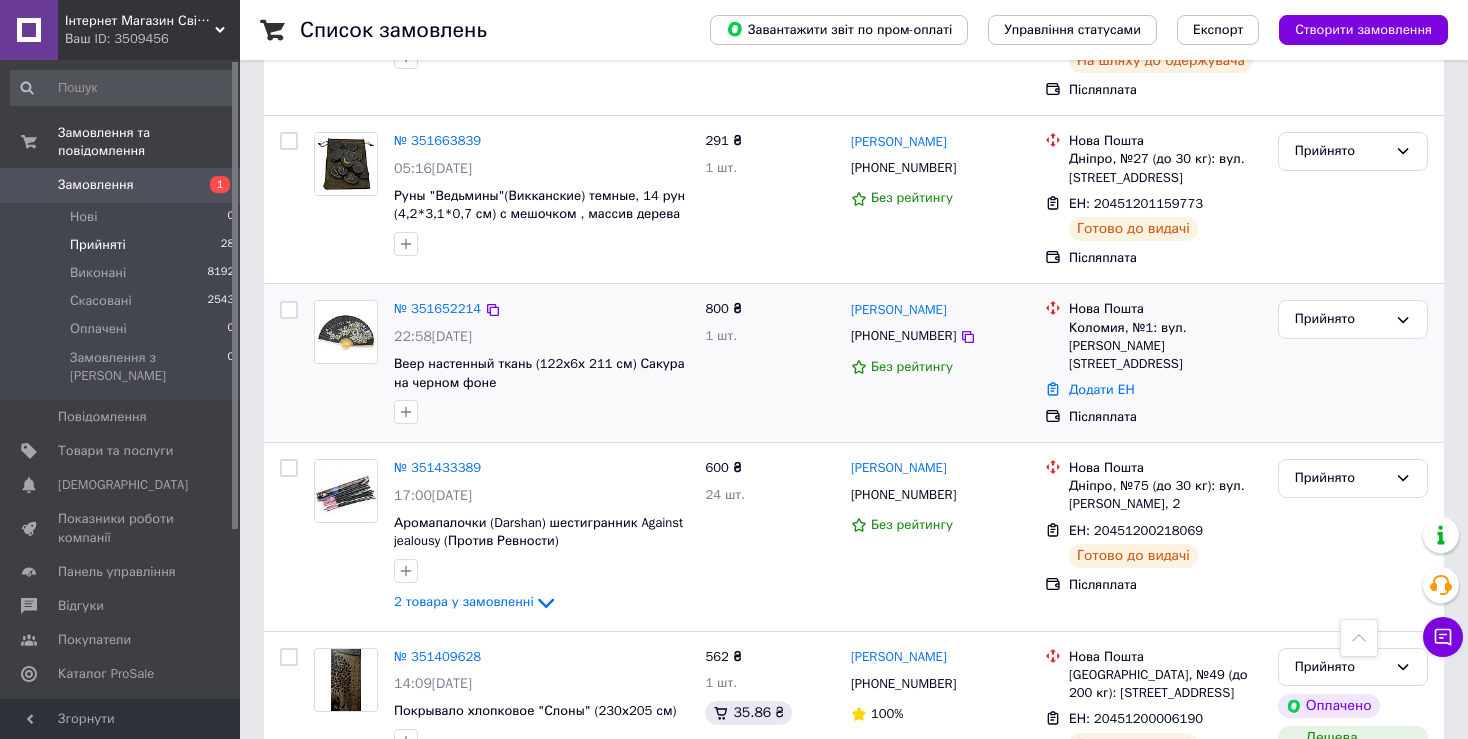 scroll, scrollTop: 4574, scrollLeft: 0, axis: vertical 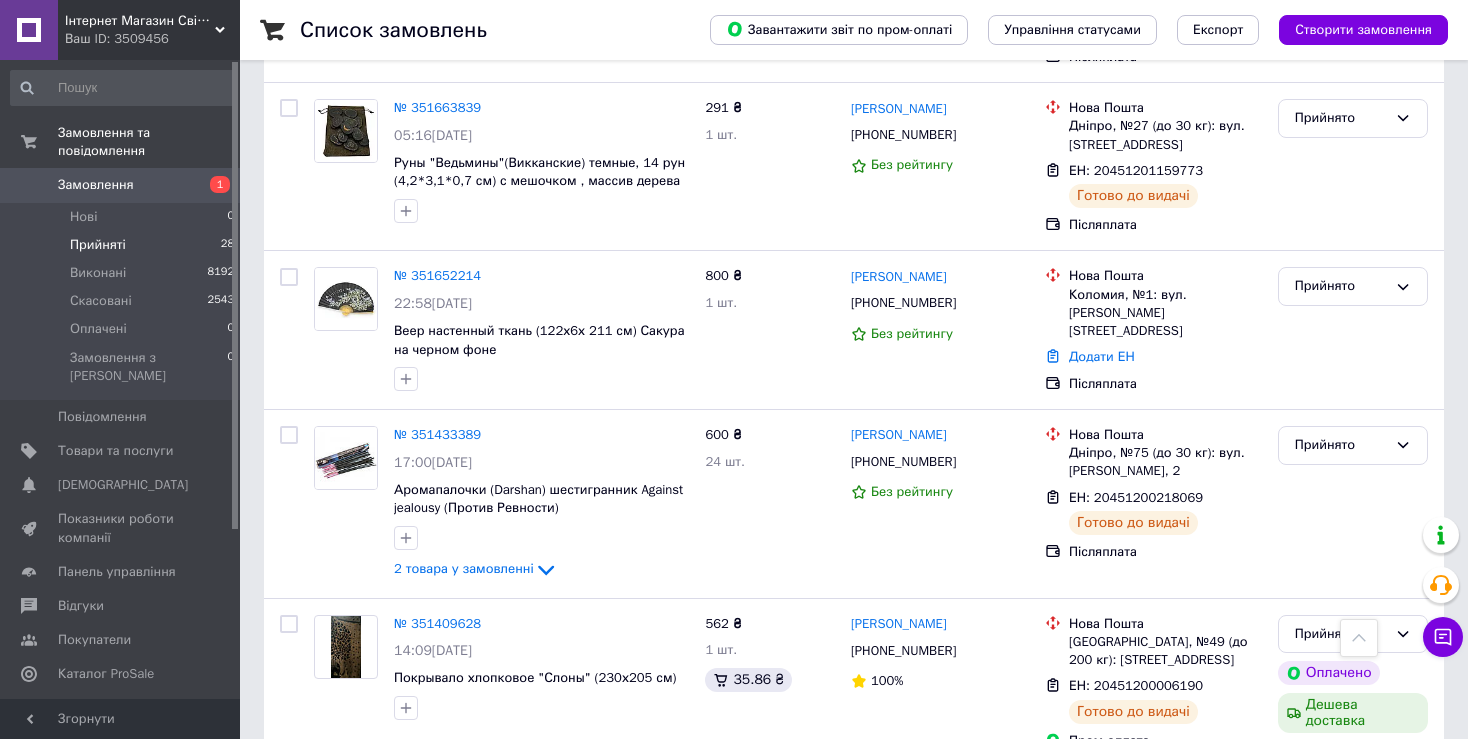 click on "Список замовлень   Завантажити звіт по пром-оплаті Управління статусами Експорт Створити замовлення 1 Фільтри Збережені фільтри: Прийняті (28) Статус: Прийняті Cкинути все Замовлення Cума Покупець Доставка та оплата Статус № 352106956 17:18, 10.07.2025 Колокольчик портье бронзовый (9х6х6 см)(bell hook 3") 425 ₴ 1 шт. Альона Озимок +380671303575 Без рейтингу Нова Пошта пгт. Шацк, №1: ул. Степана Бандеры, 29 Додати ЕН Післяплата Прийнято № 352066064 13:43, 10.07.2025 Хотей каменная крошка набор (6шт) золотой (сам хотей h-5 см, упаковка 25,5х7,5х3 см) (Арт.22827) 250 ₴ 1 шт. Микола Онищенко +380992830324 Без рейтингу 330 ₴" at bounding box center [854, -1760] 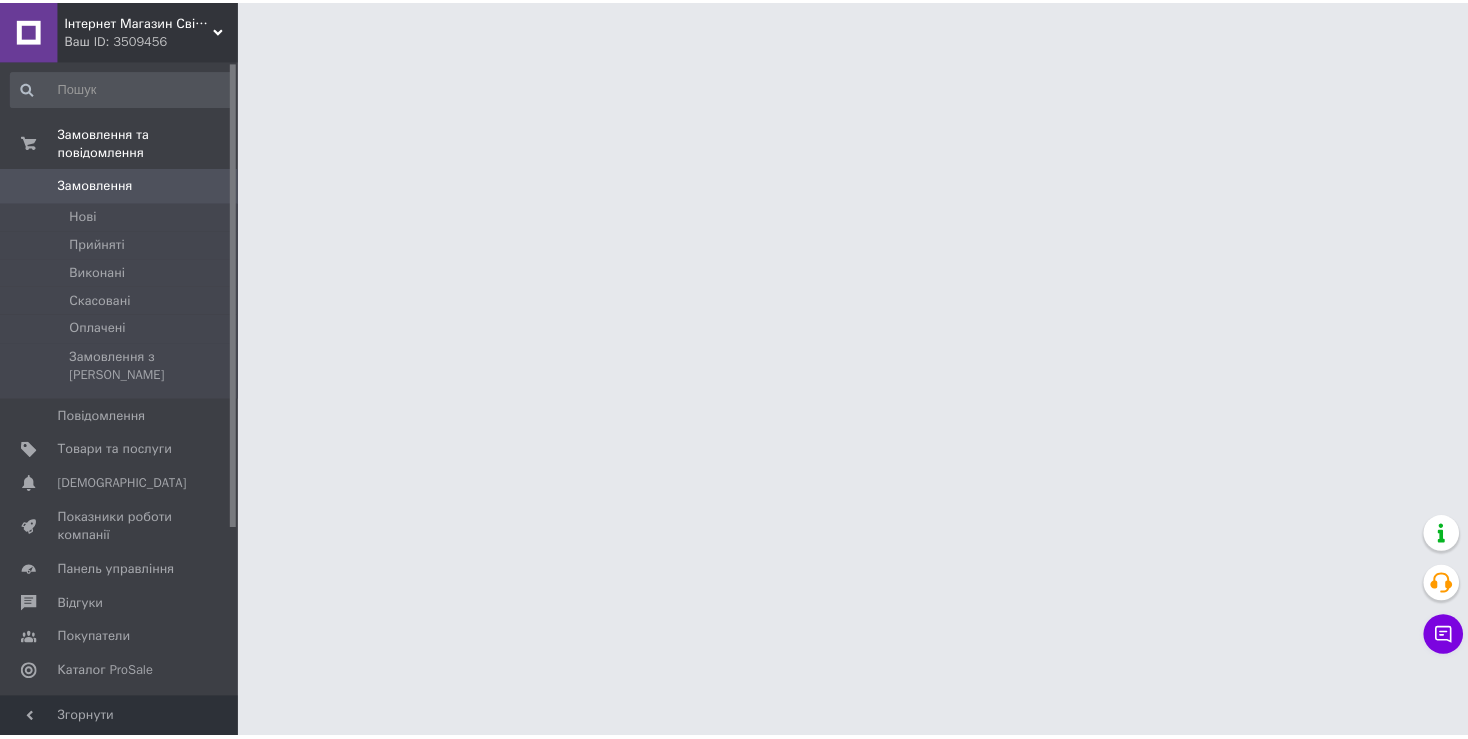 scroll, scrollTop: 0, scrollLeft: 0, axis: both 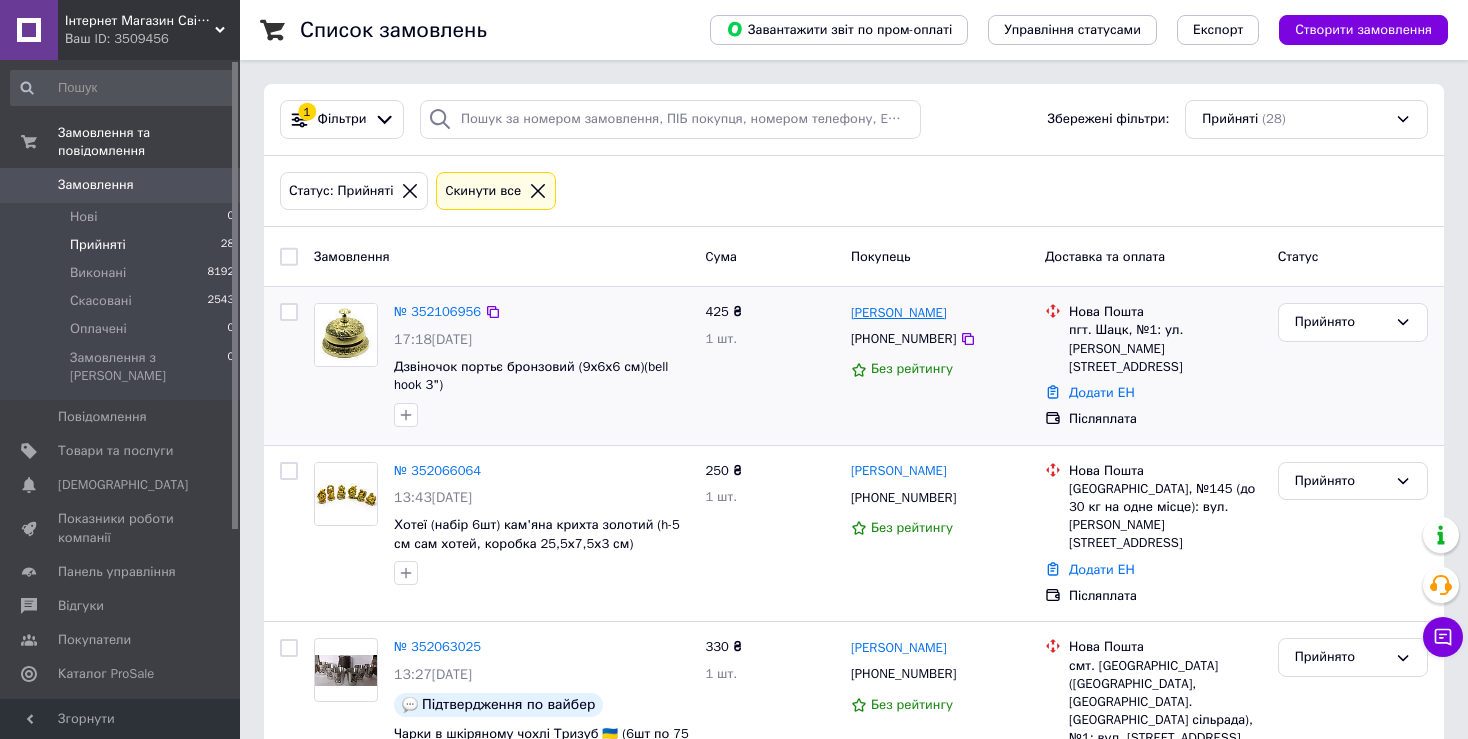click on "[PERSON_NAME]" at bounding box center (899, 313) 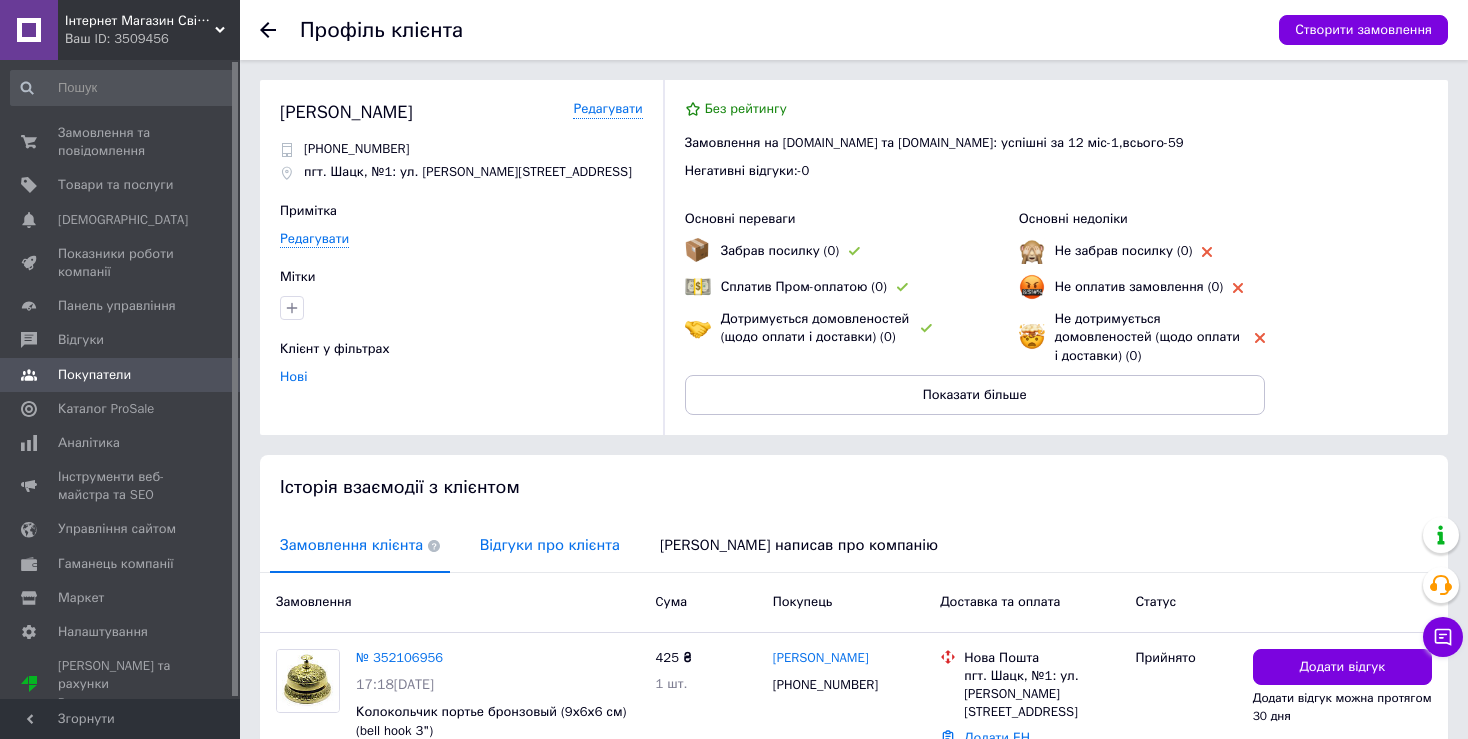 click on "Відгуки про клієнта" at bounding box center (550, 545) 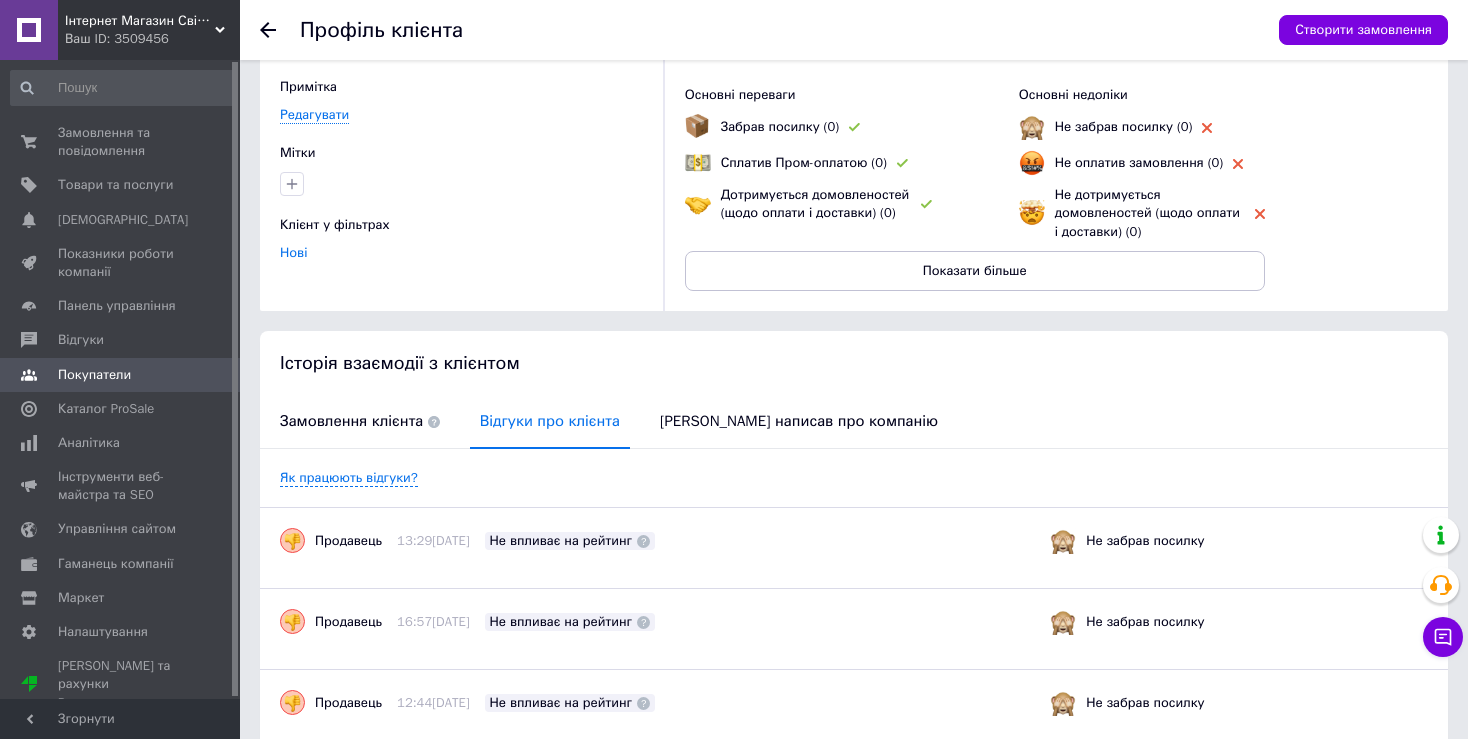 scroll, scrollTop: 0, scrollLeft: 0, axis: both 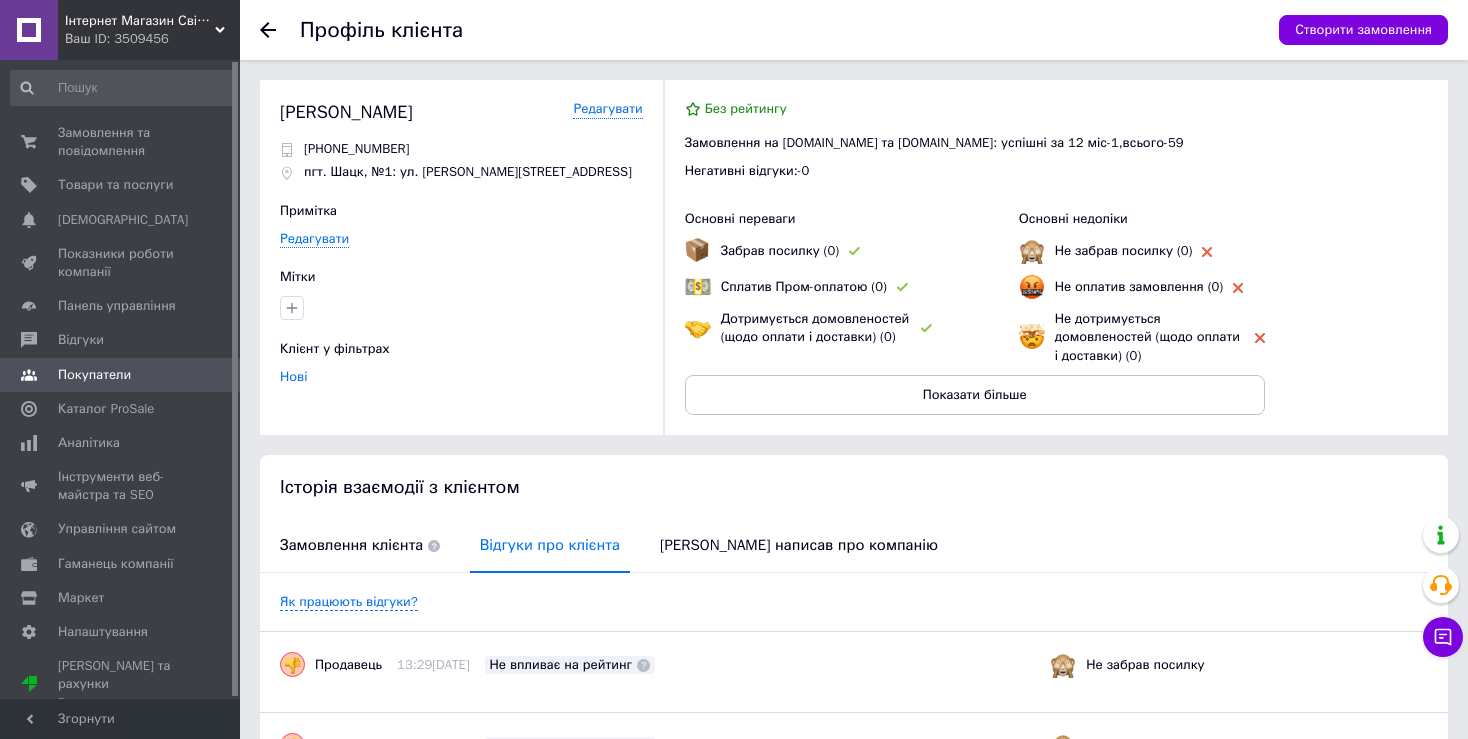 click 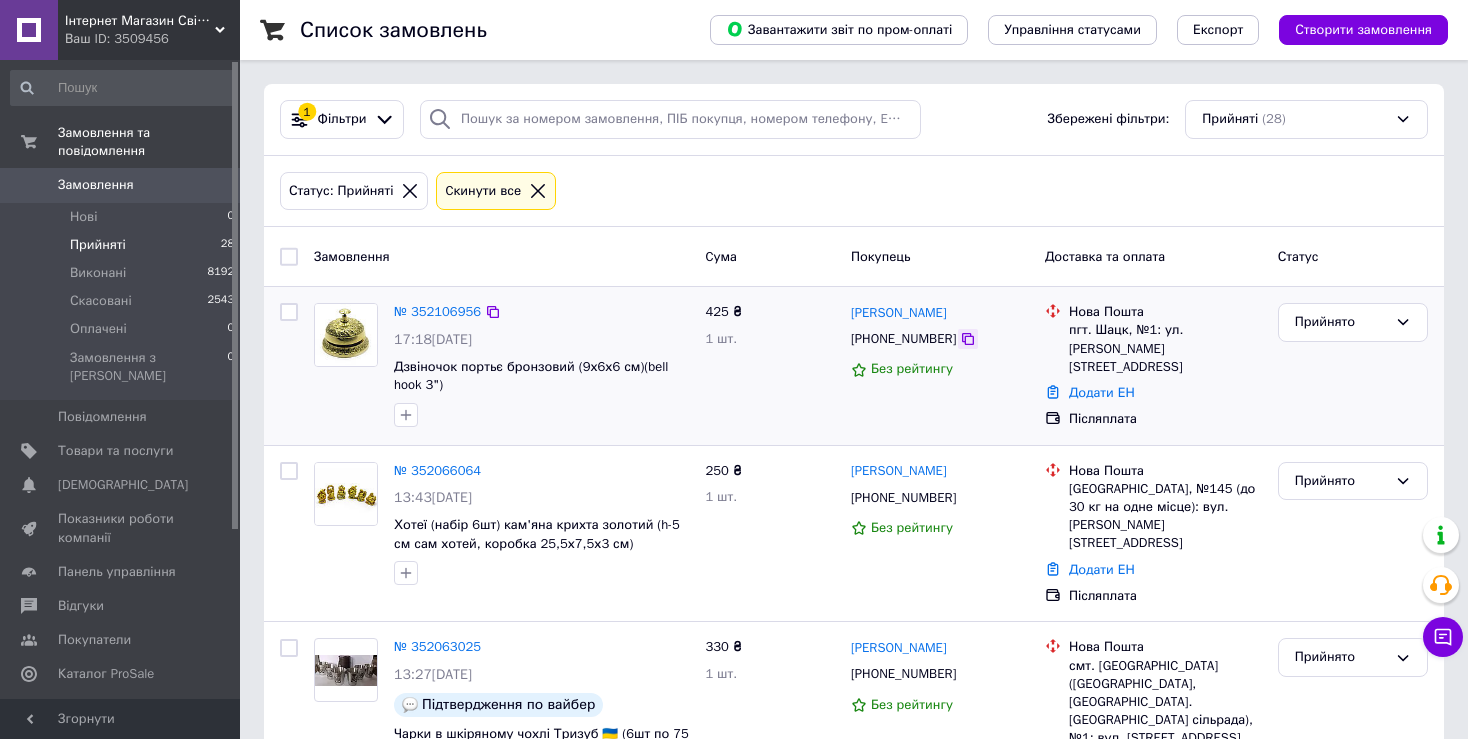 click 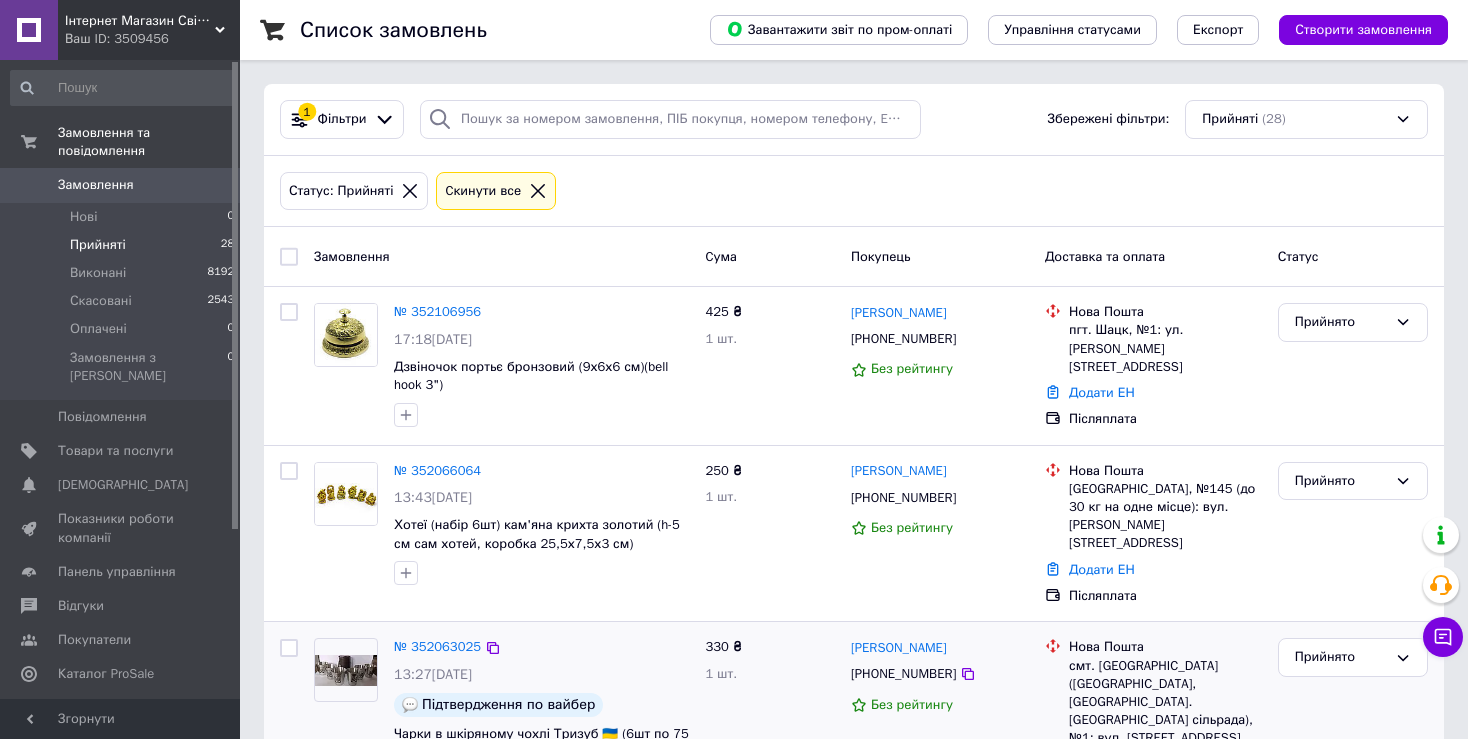 click on "№ 352063025 13:27, 10.07.2025 Підтвердження по вайбер Чарки в шкіряному чохлі Тризуб 🇺🇦 (6шт по 75 мл) JB-03 330 ₴ 1 шт. Олег Григоришин +380969106653 Без рейтингу Нова Пошта смт. Олександрівка (Донецька обл., Краматорський р-н. Олександрівська сільрада), №1: вул. Самарська, 1 ЕН: 20451203054658 Заплановано Післяплата Прийнято" at bounding box center [854, 733] 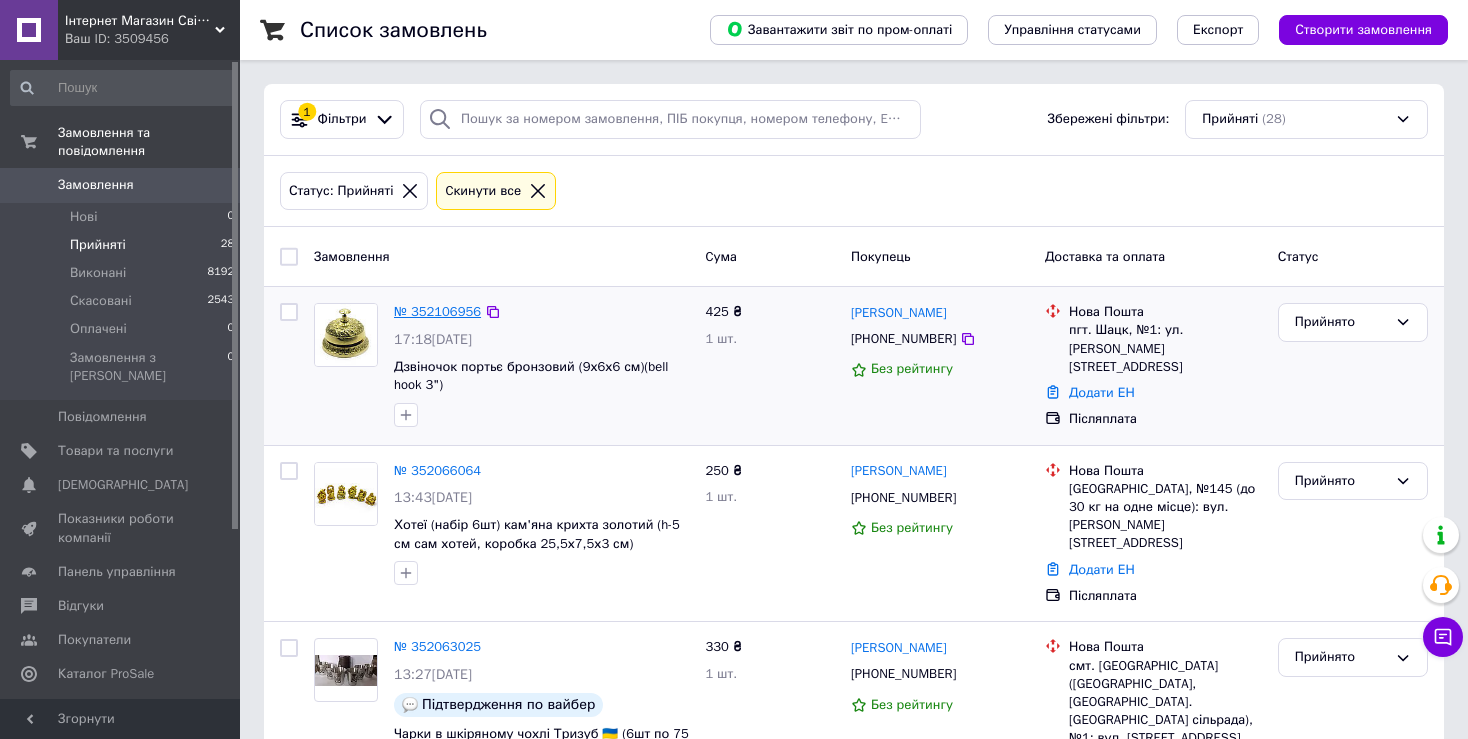 click on "№ 352106956" at bounding box center [437, 311] 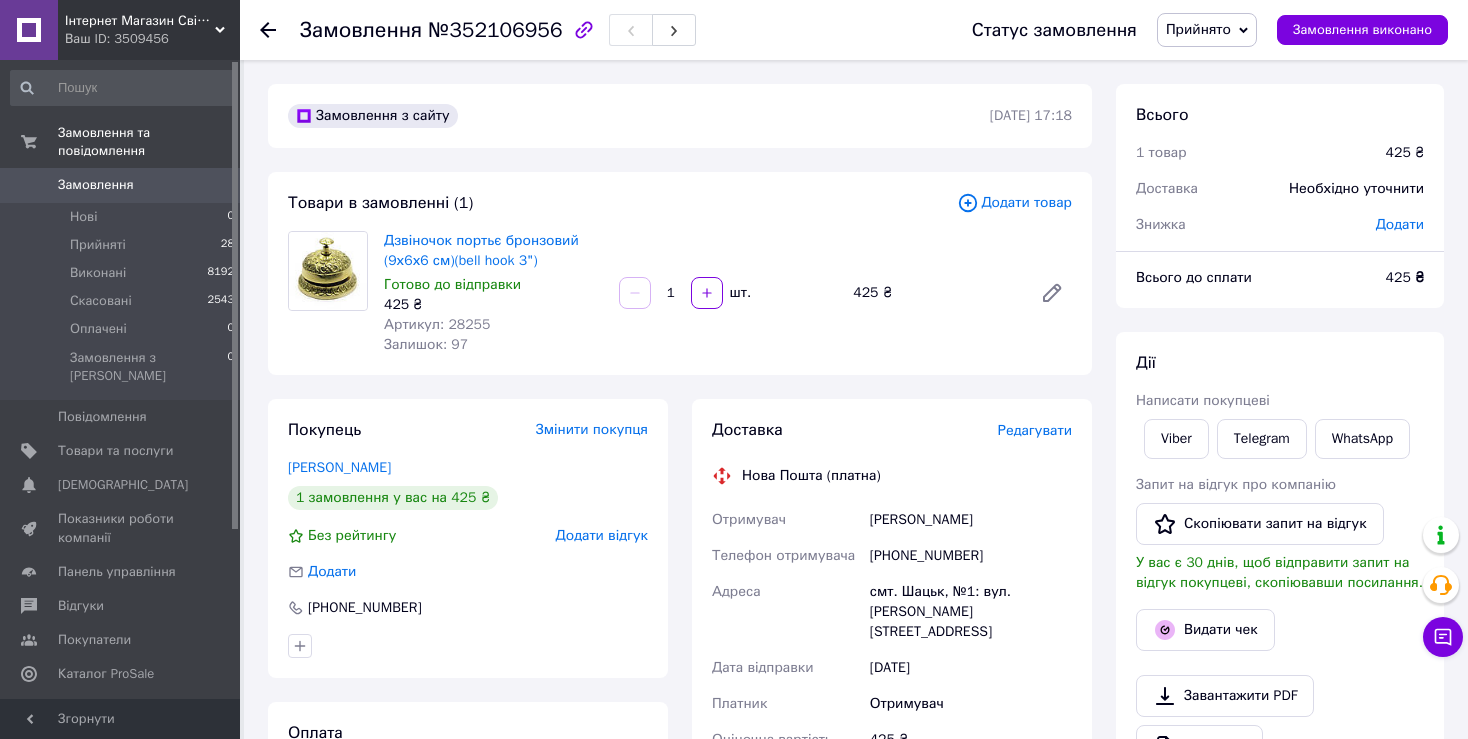 click on "Артикул: 28255" at bounding box center [437, 324] 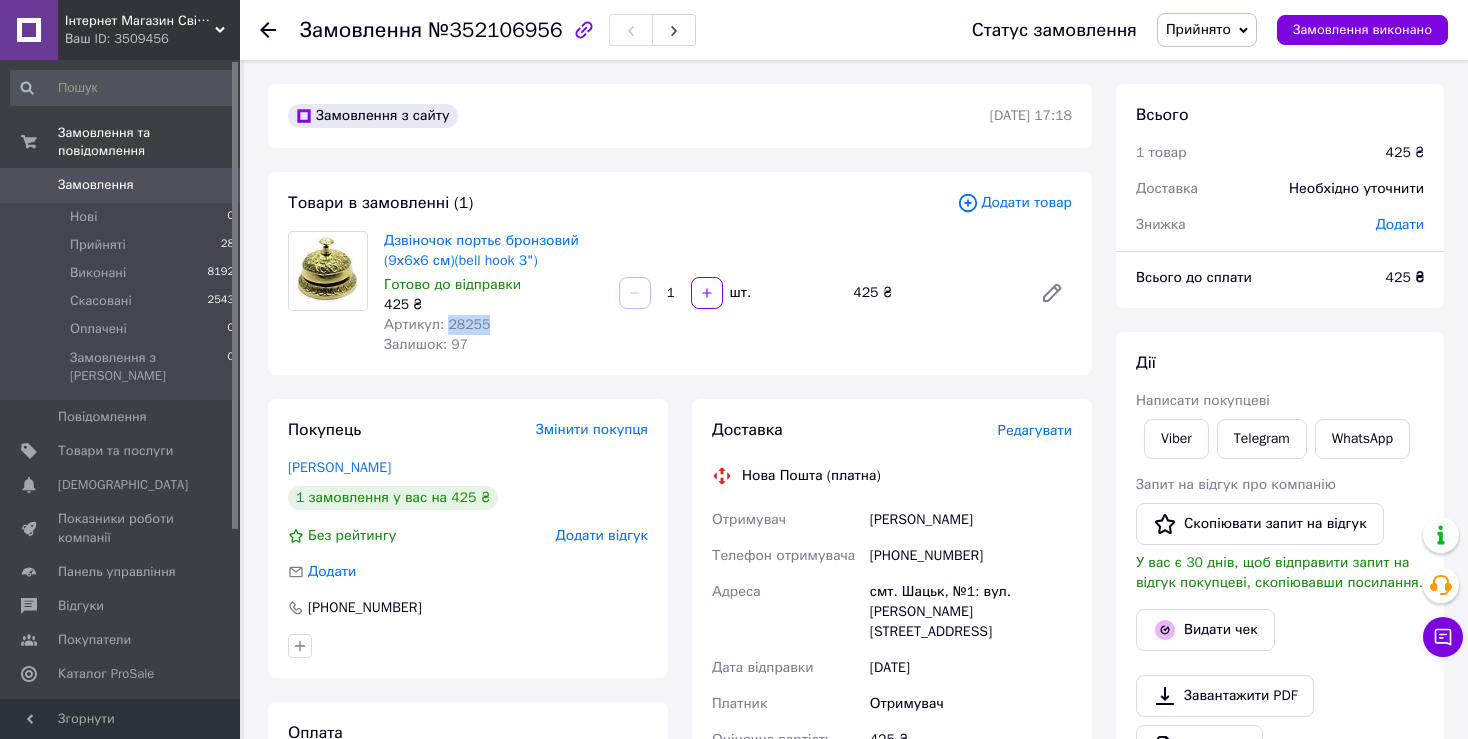 click on "Артикул: 28255" at bounding box center [437, 324] 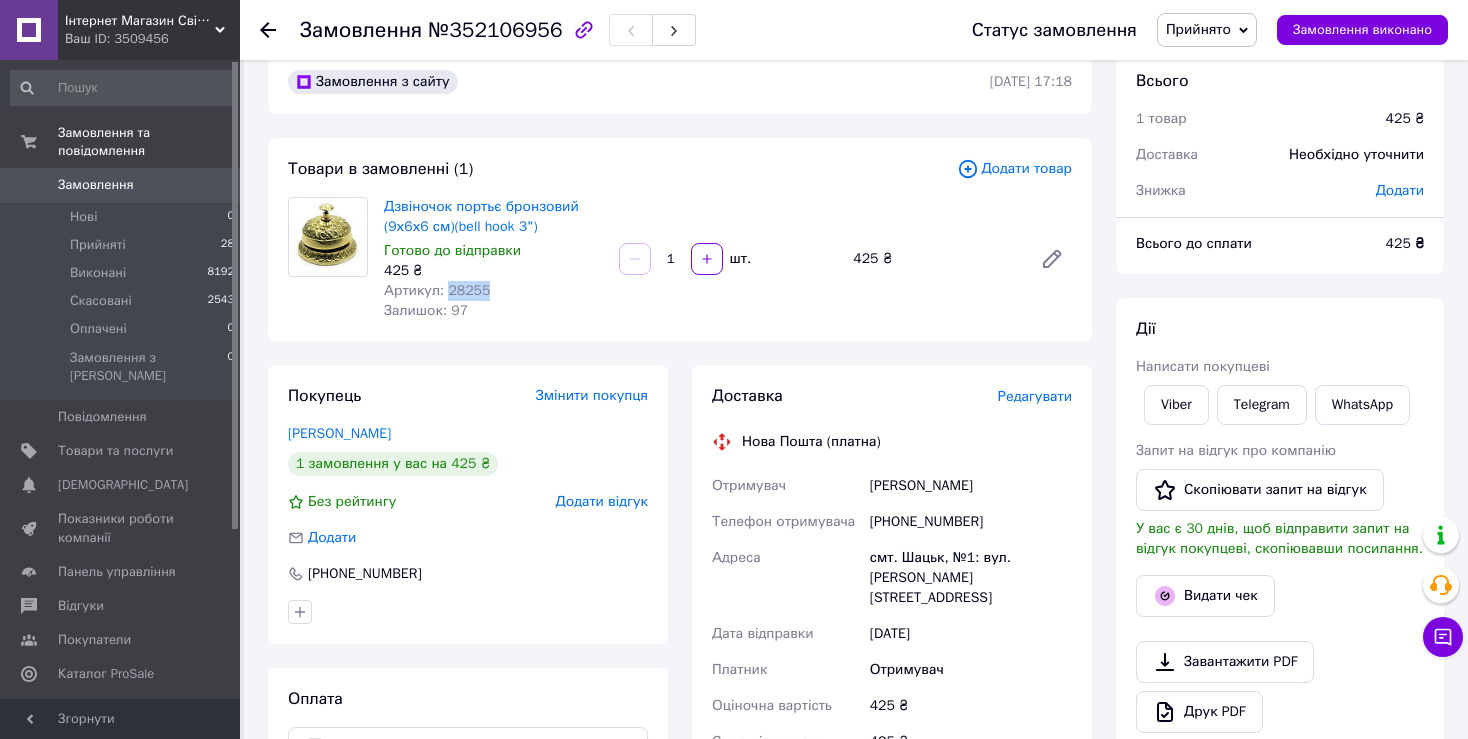 scroll, scrollTop: 0, scrollLeft: 0, axis: both 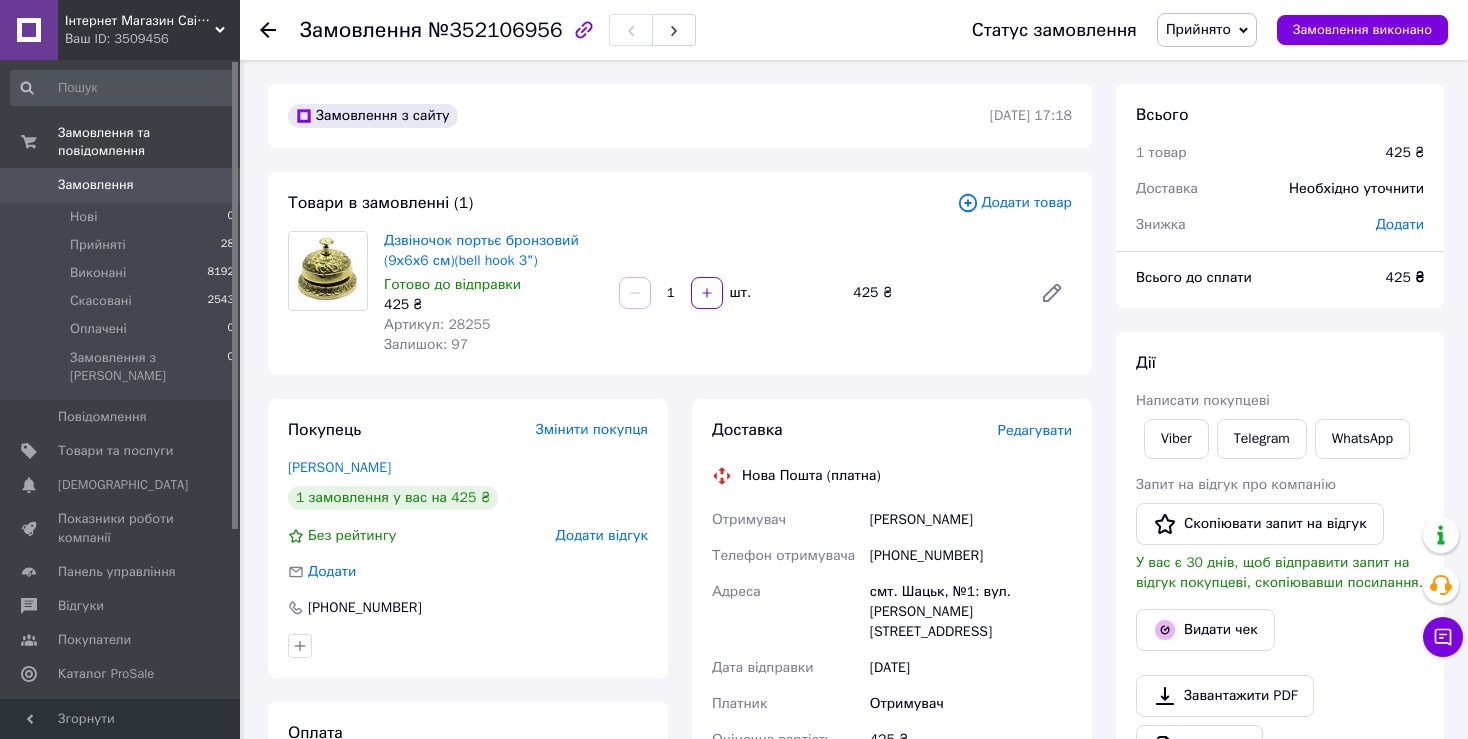 click on "Дзвіночок портьє бронзовий (9х6х6 см)(bell hook 3") Готово до відправки 425 ₴ Артикул: 28255 Залишок: 97 1   шт. 425 ₴" at bounding box center [728, 293] 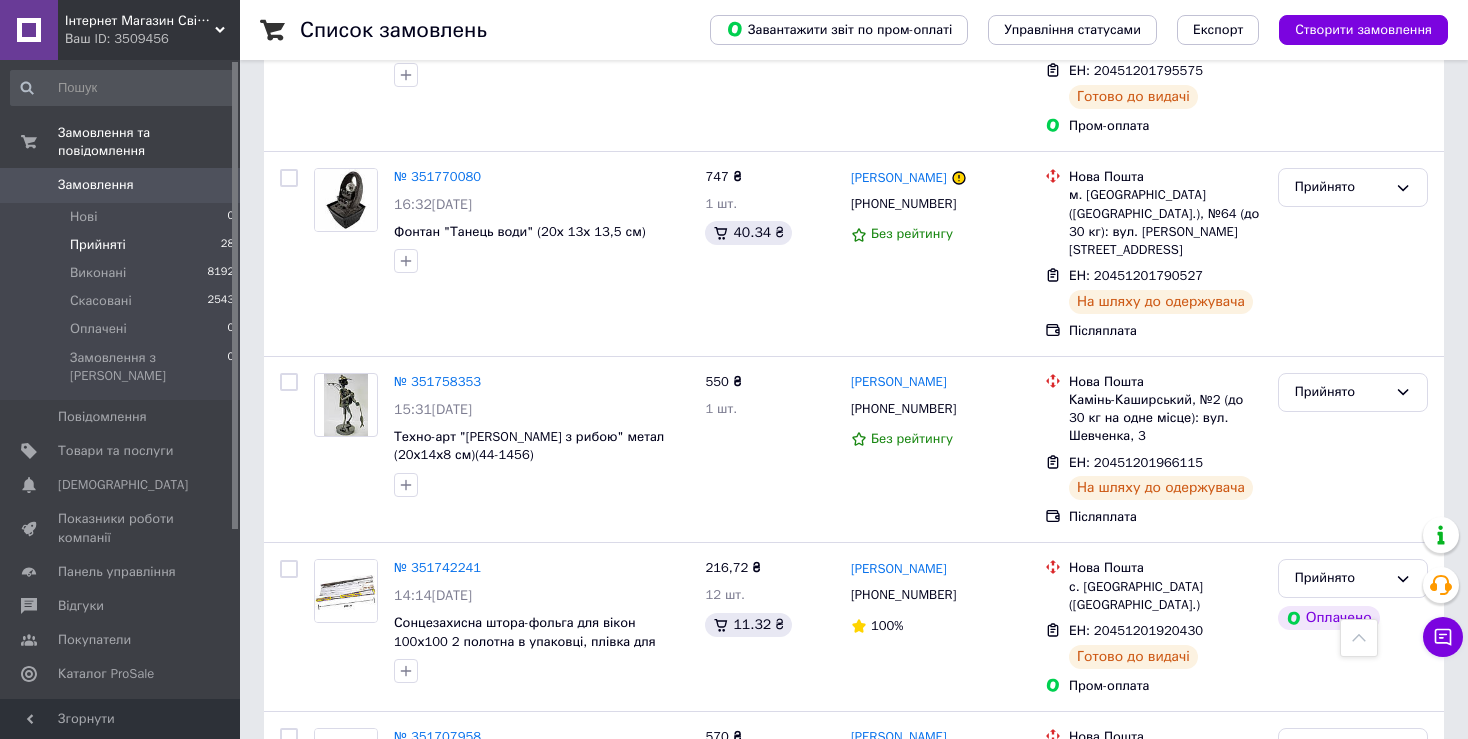 scroll, scrollTop: 3374, scrollLeft: 0, axis: vertical 